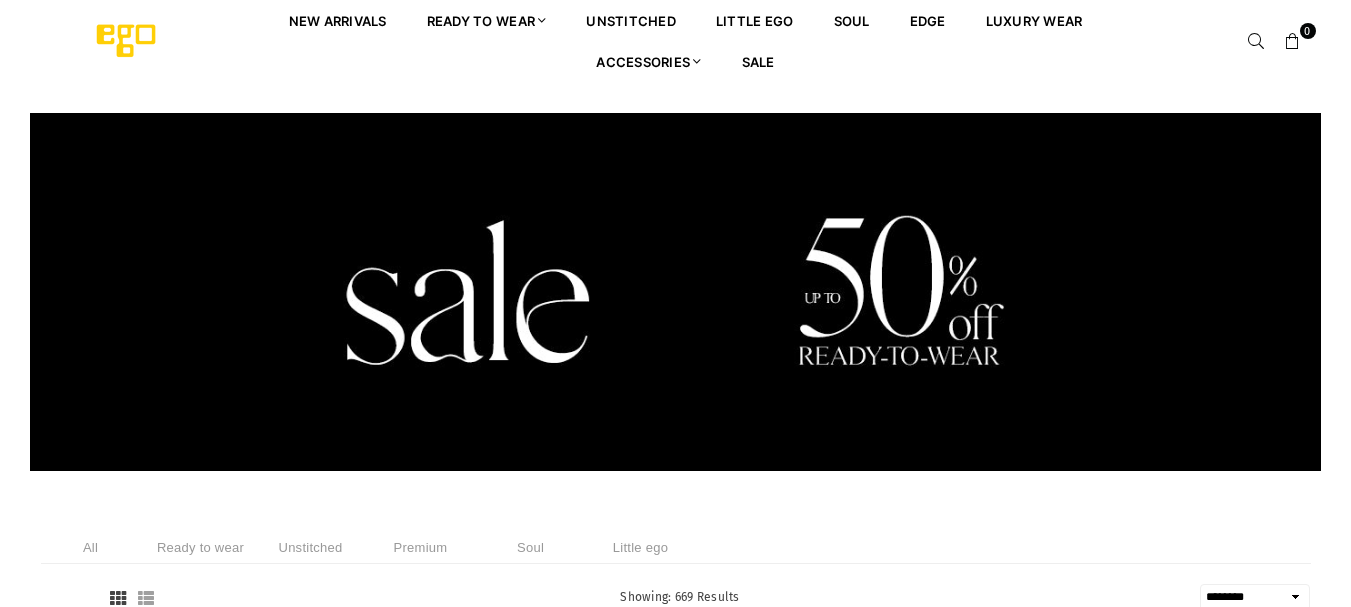 select on "******" 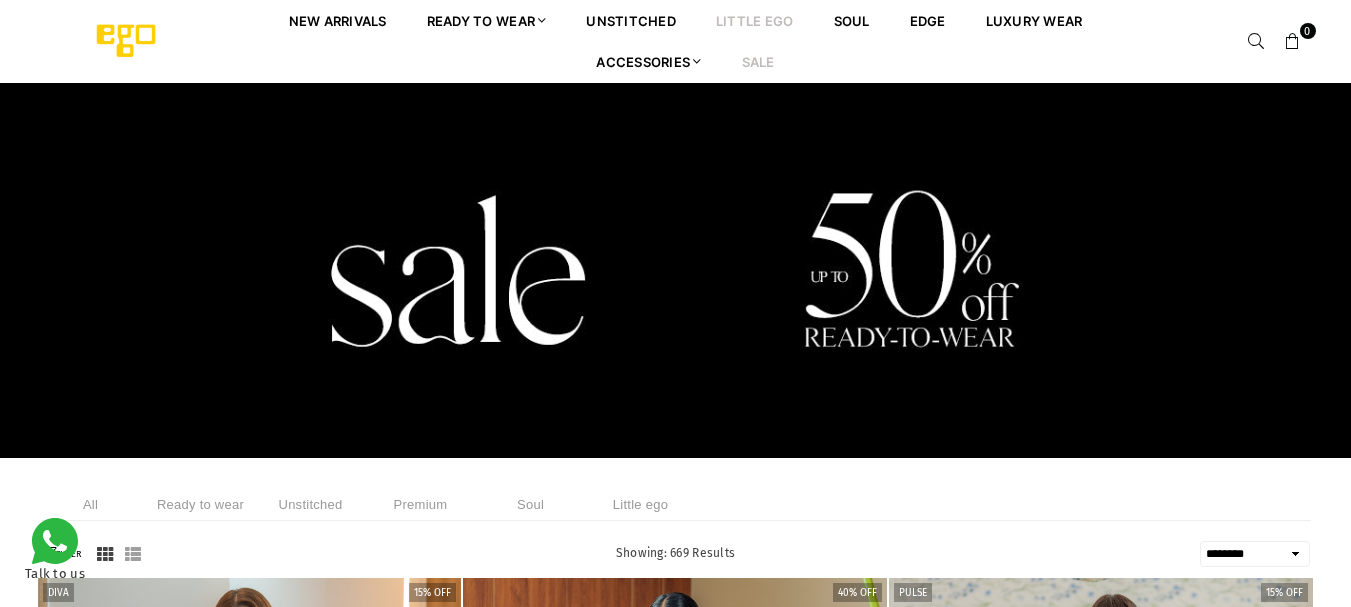 click on "Little EGO" at bounding box center [755, 20] 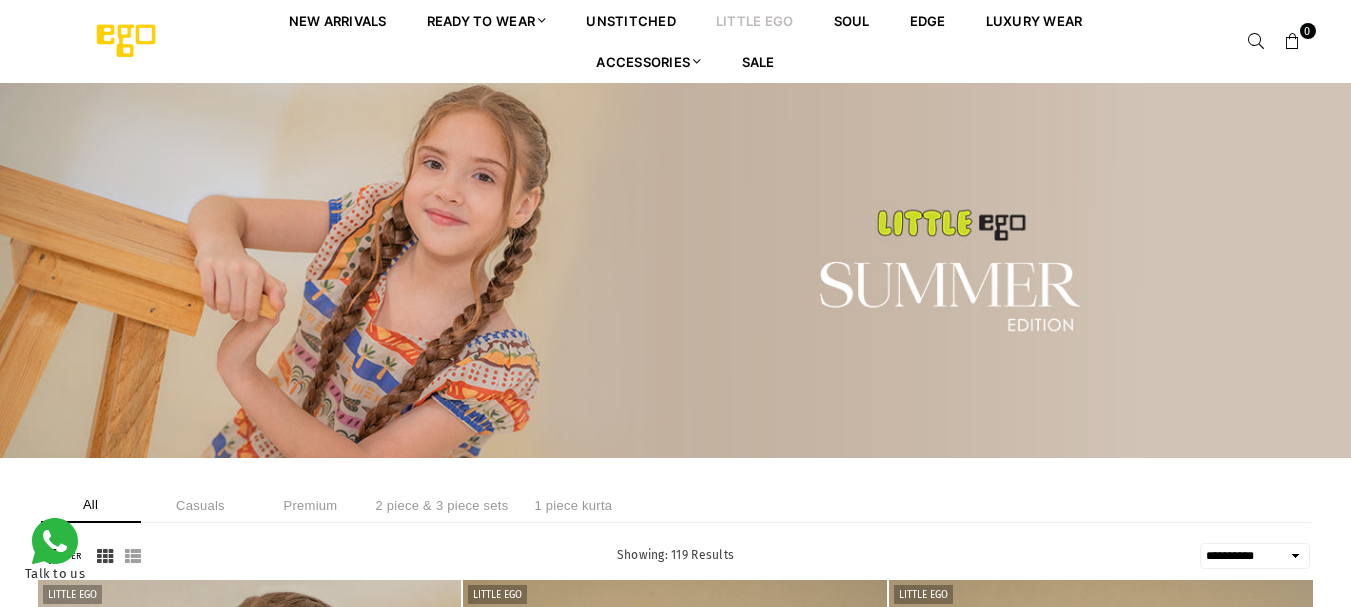 select on "**********" 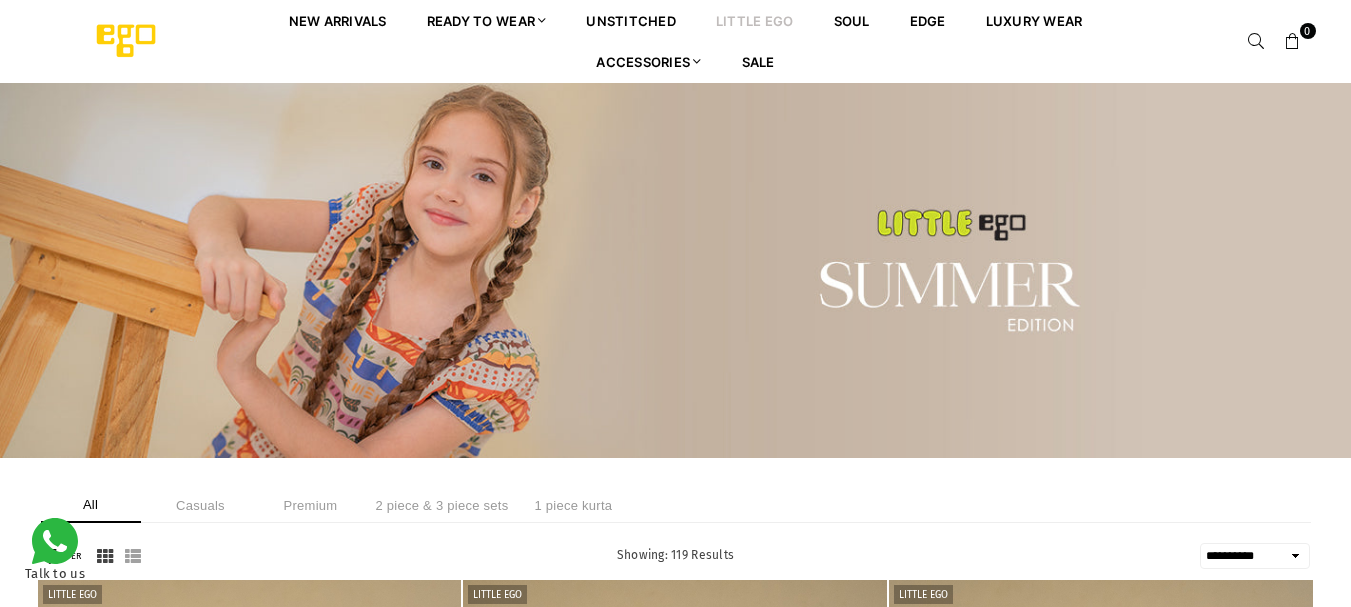 scroll, scrollTop: 0, scrollLeft: 0, axis: both 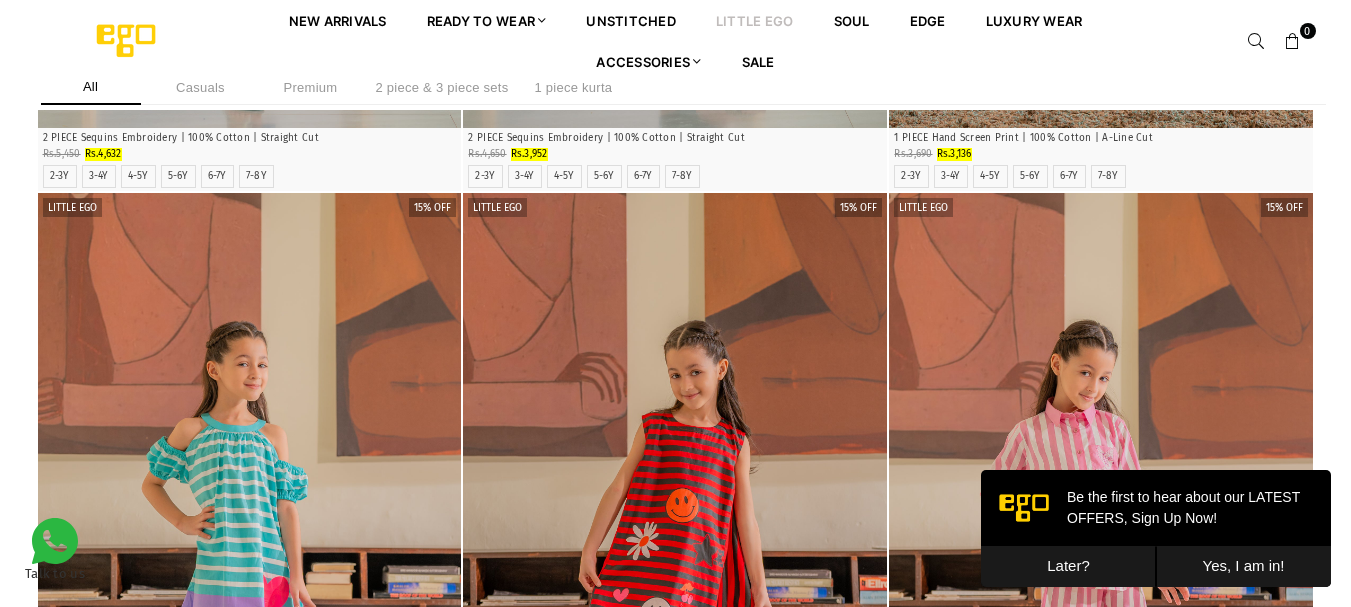click on "Later?" at bounding box center [1068, 566] 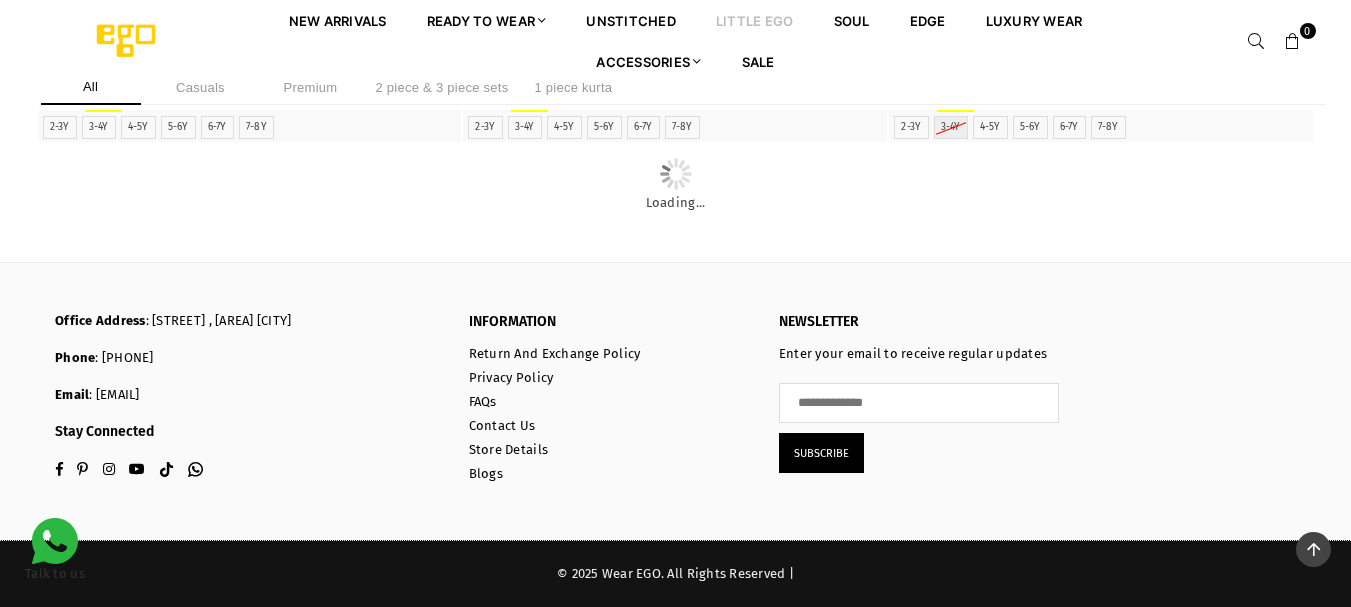 scroll, scrollTop: 8351, scrollLeft: 0, axis: vertical 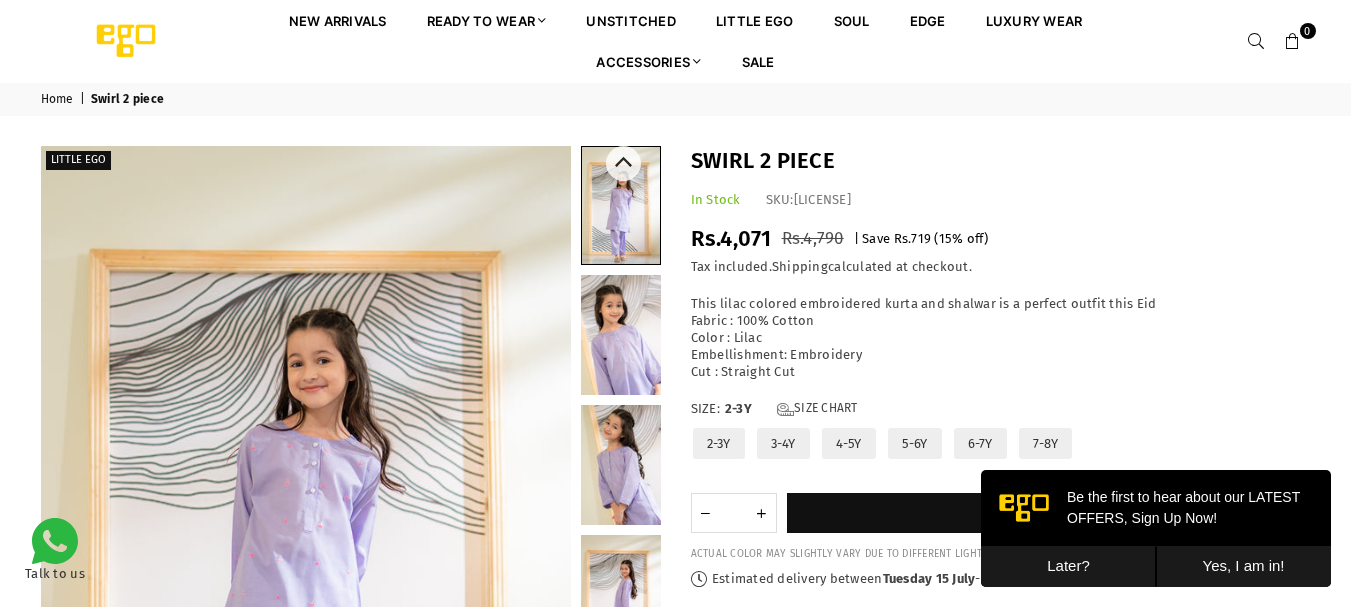 click at bounding box center (621, 465) 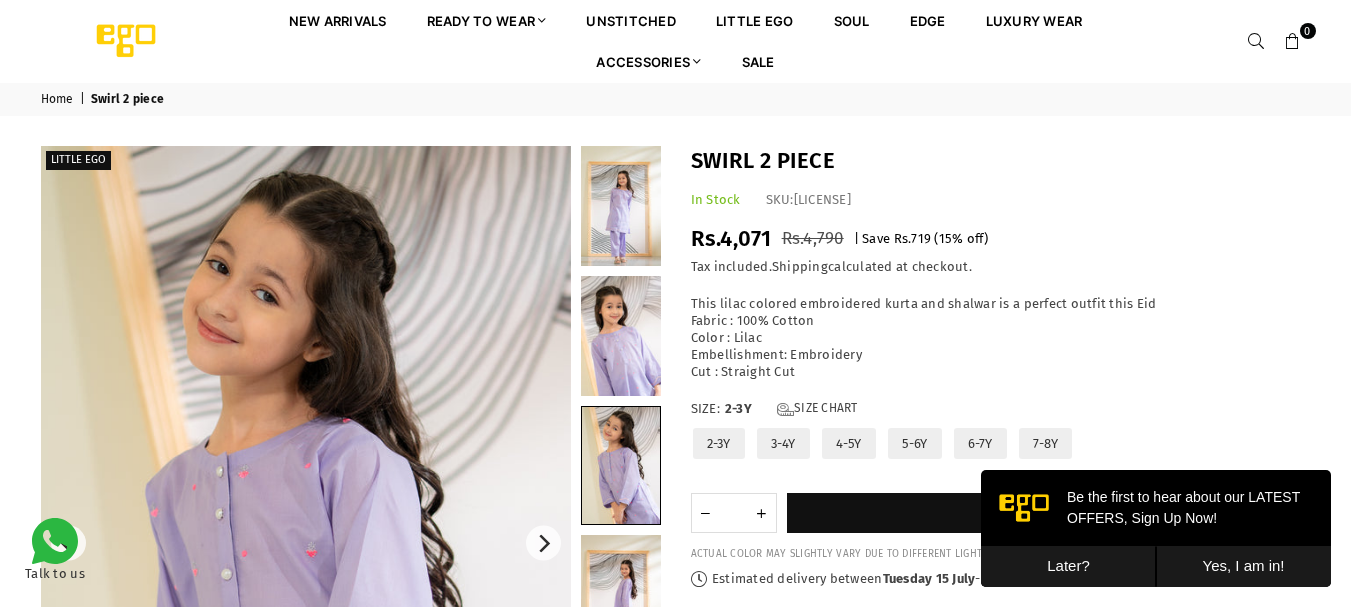 click at bounding box center [305, 543] 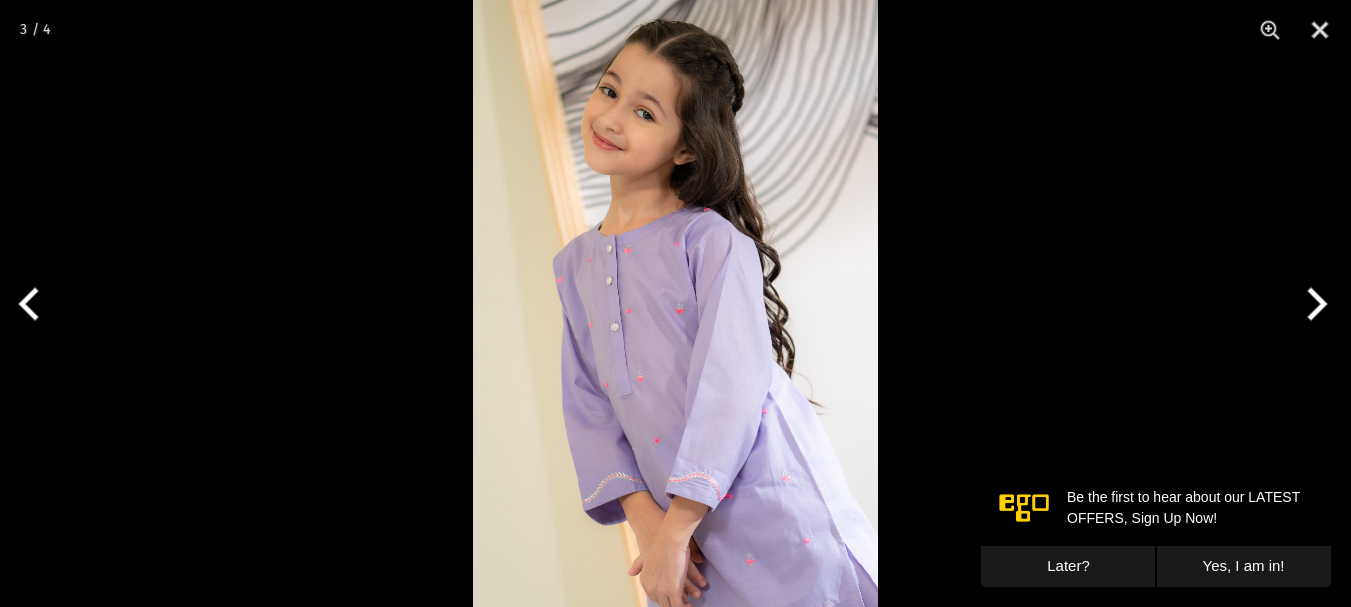 click at bounding box center [675, 303] 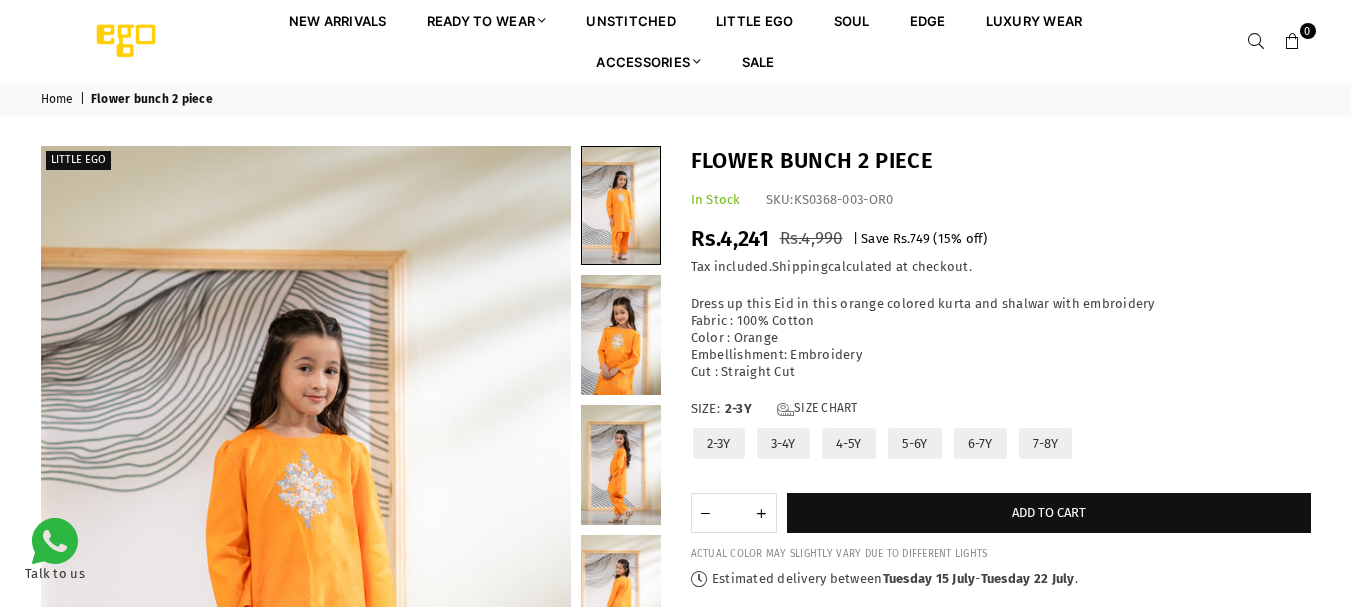 scroll, scrollTop: 0, scrollLeft: 0, axis: both 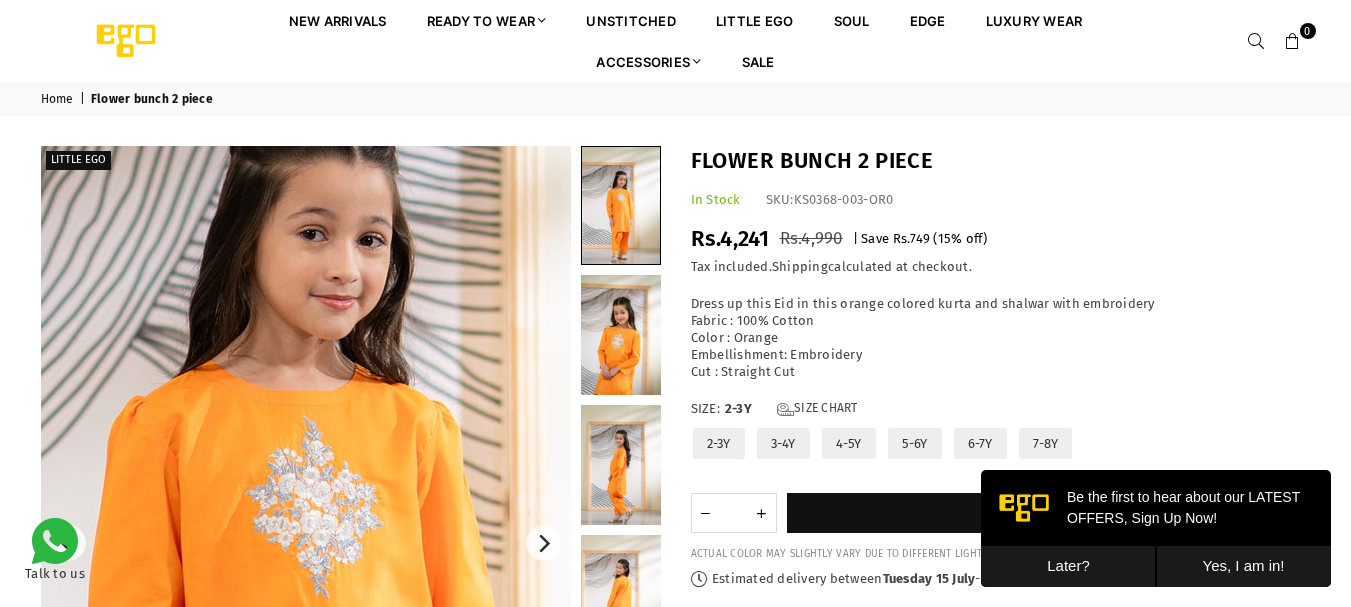 click at bounding box center [315, 630] 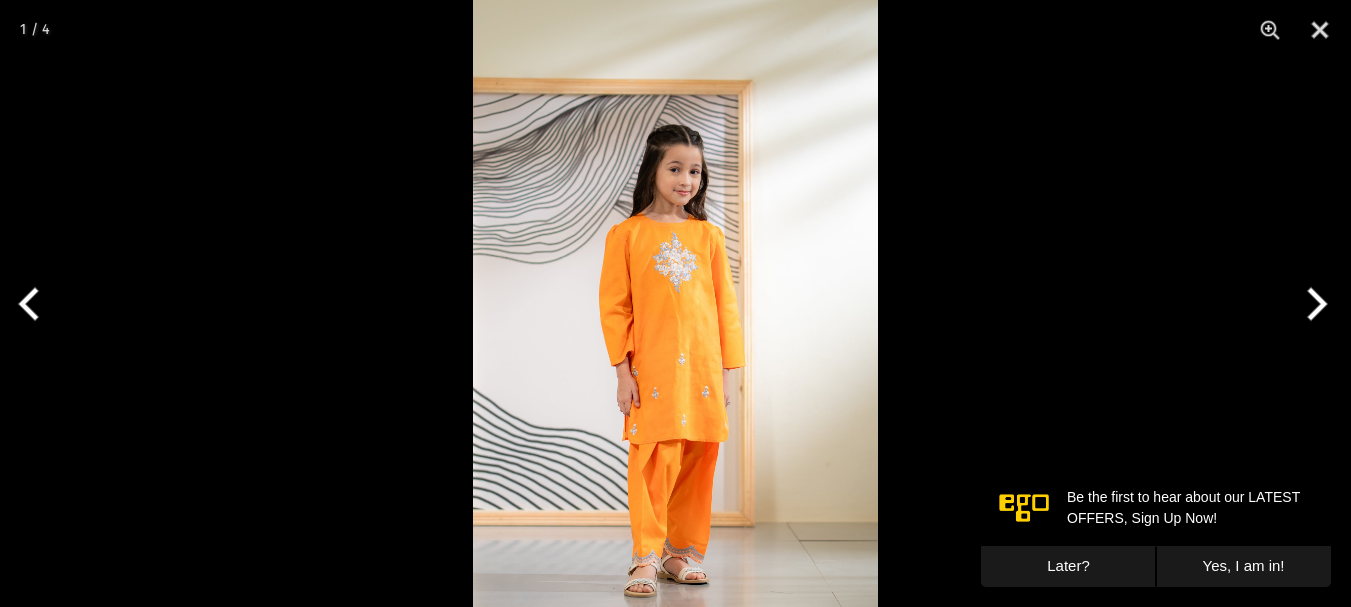 click at bounding box center (675, 303) 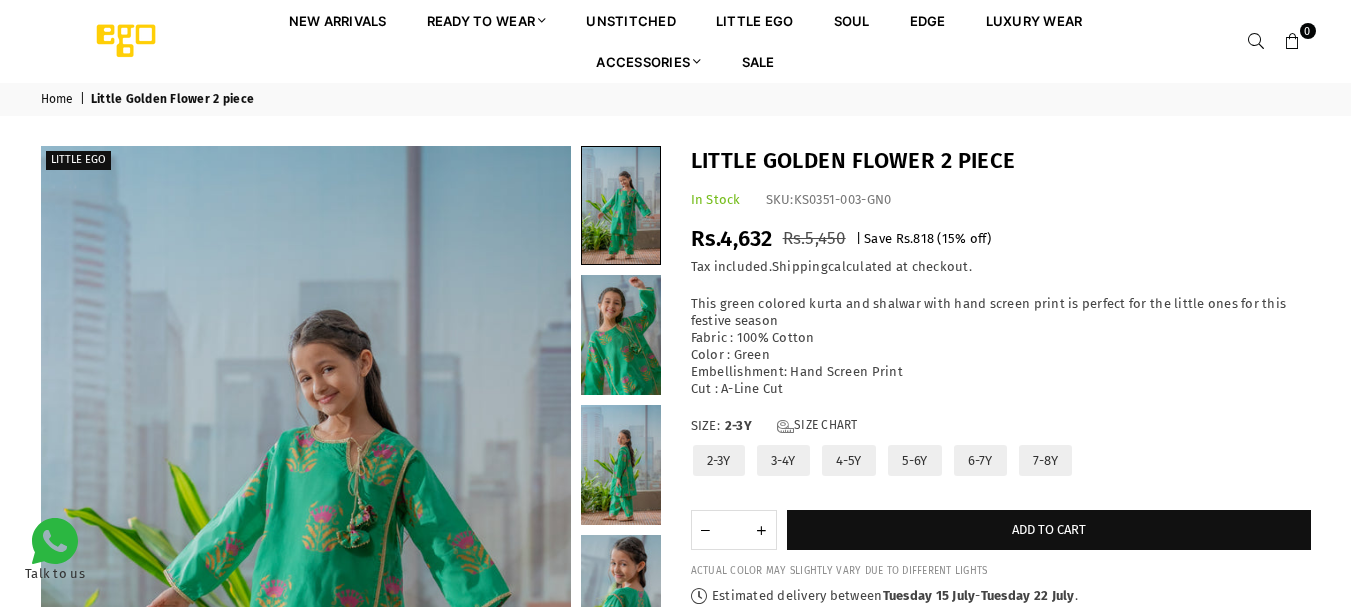 scroll, scrollTop: 0, scrollLeft: 0, axis: both 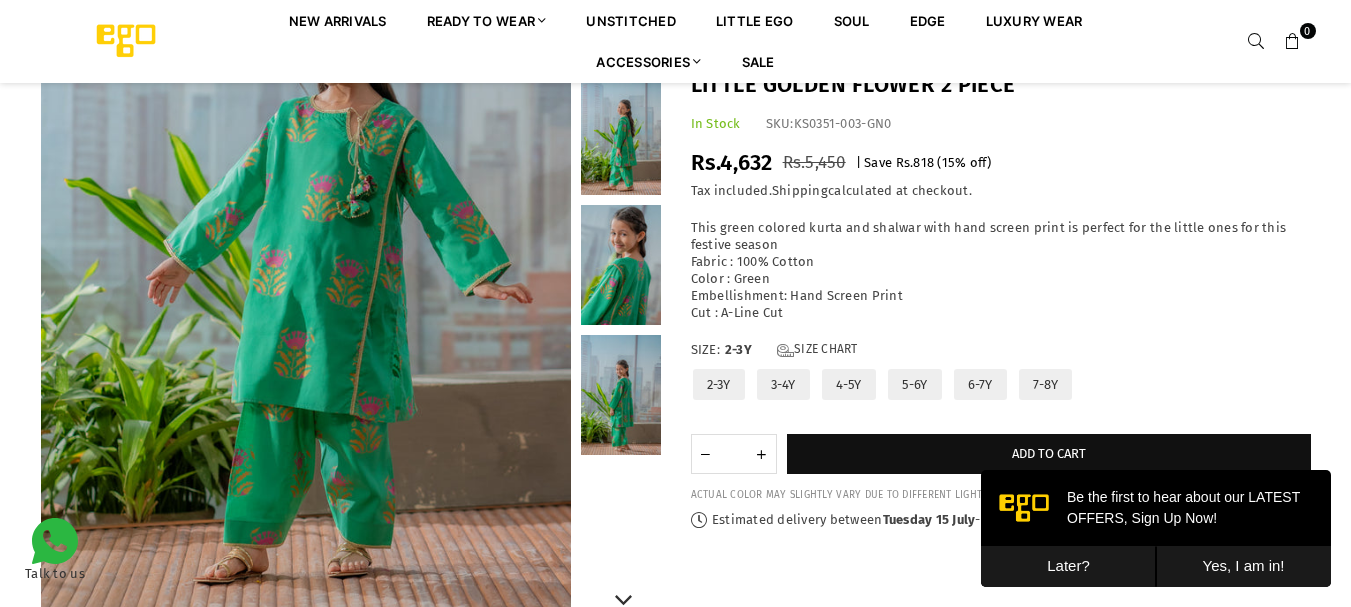 click at bounding box center [621, 265] 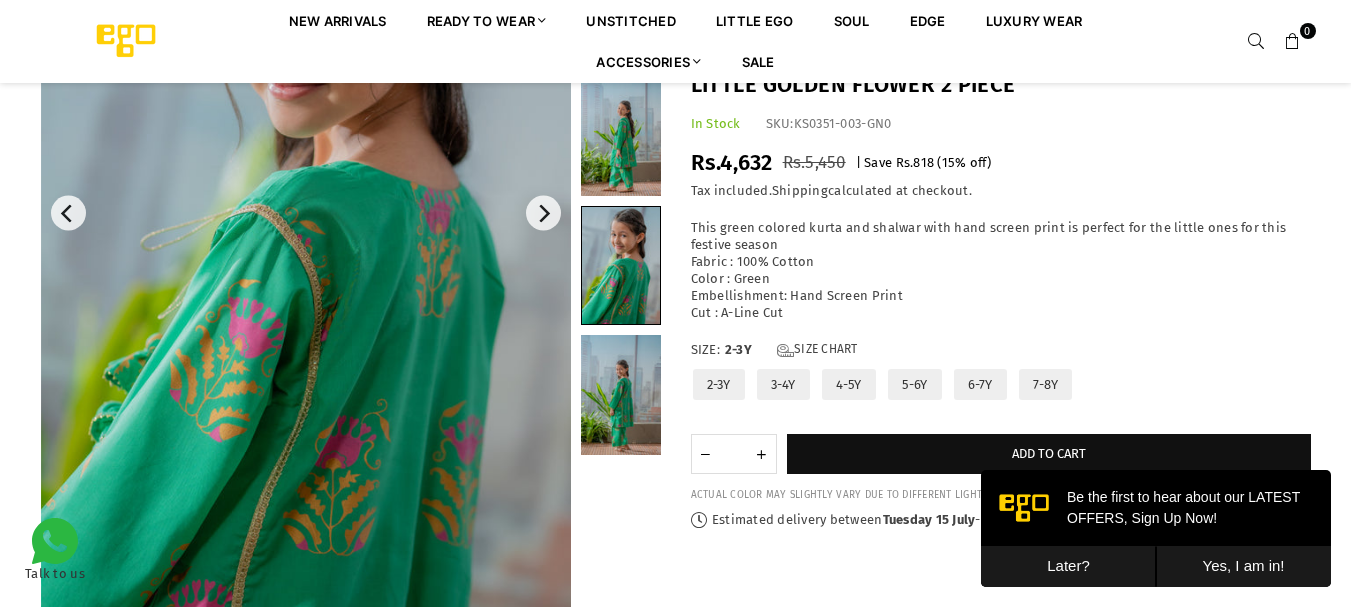 click at bounding box center (306, 213) 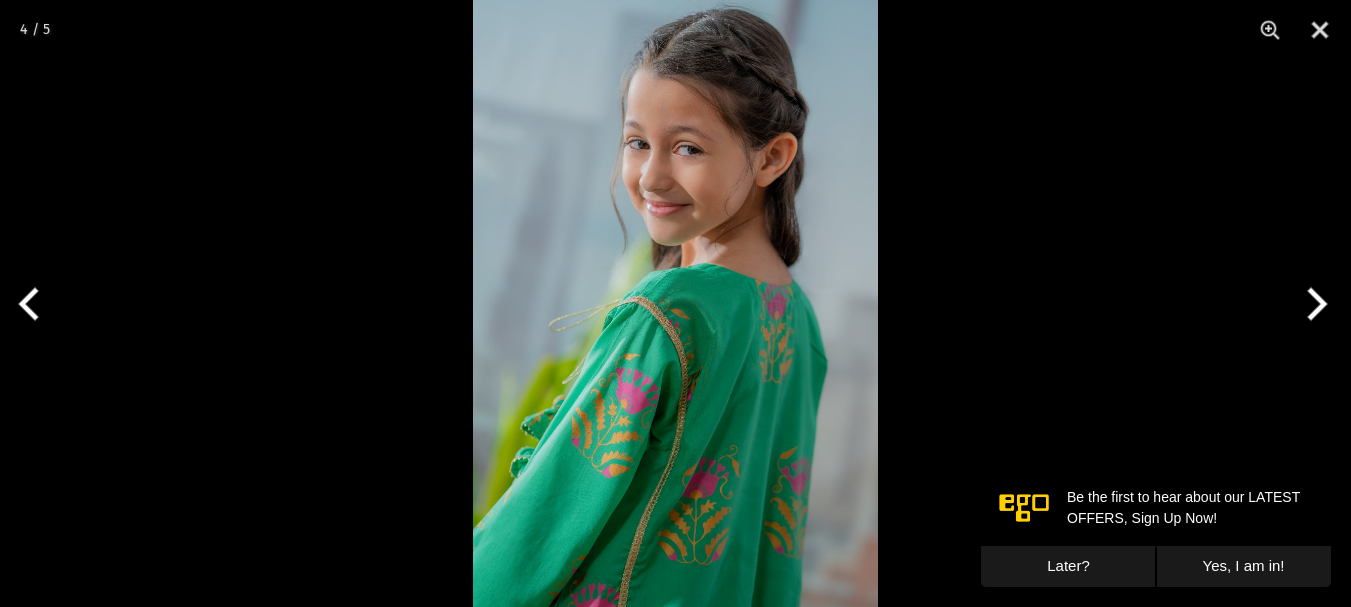 click at bounding box center [675, 303] 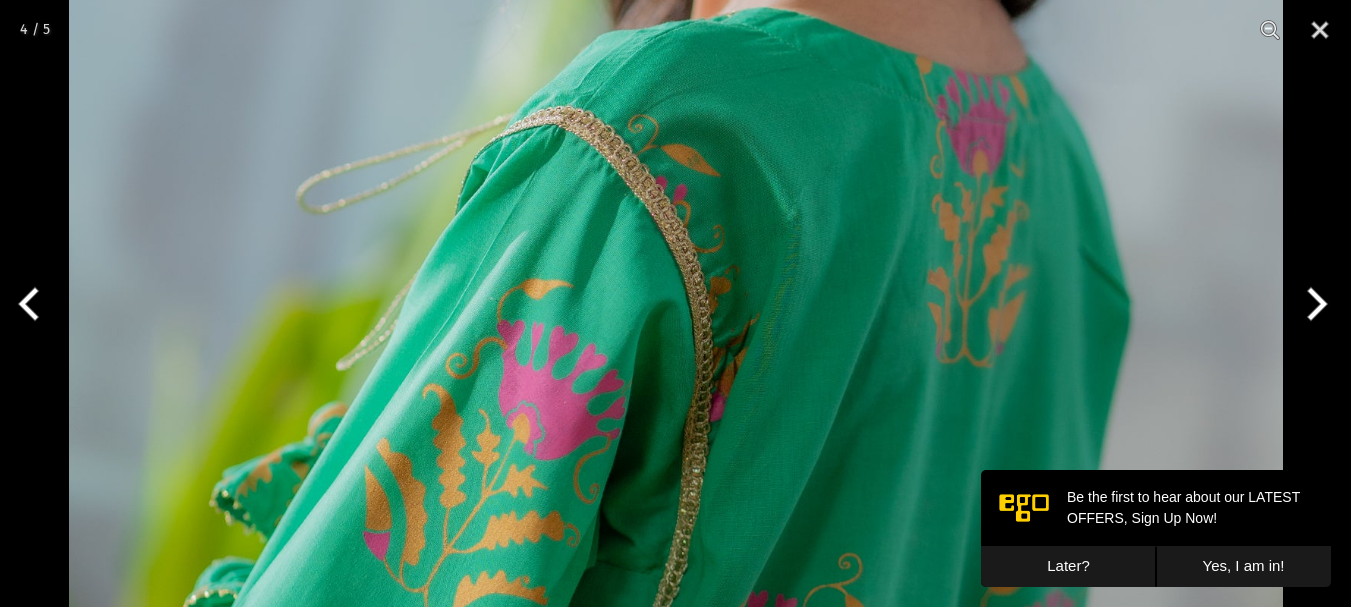 click at bounding box center [1313, 304] 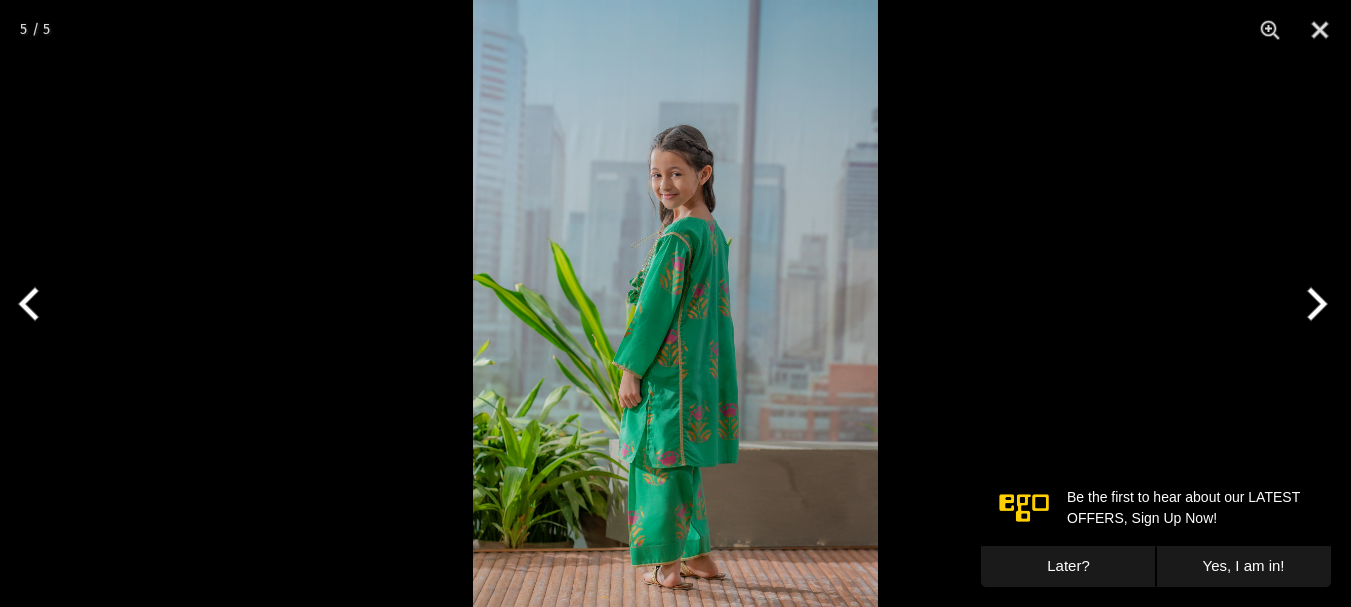 click at bounding box center [1313, 304] 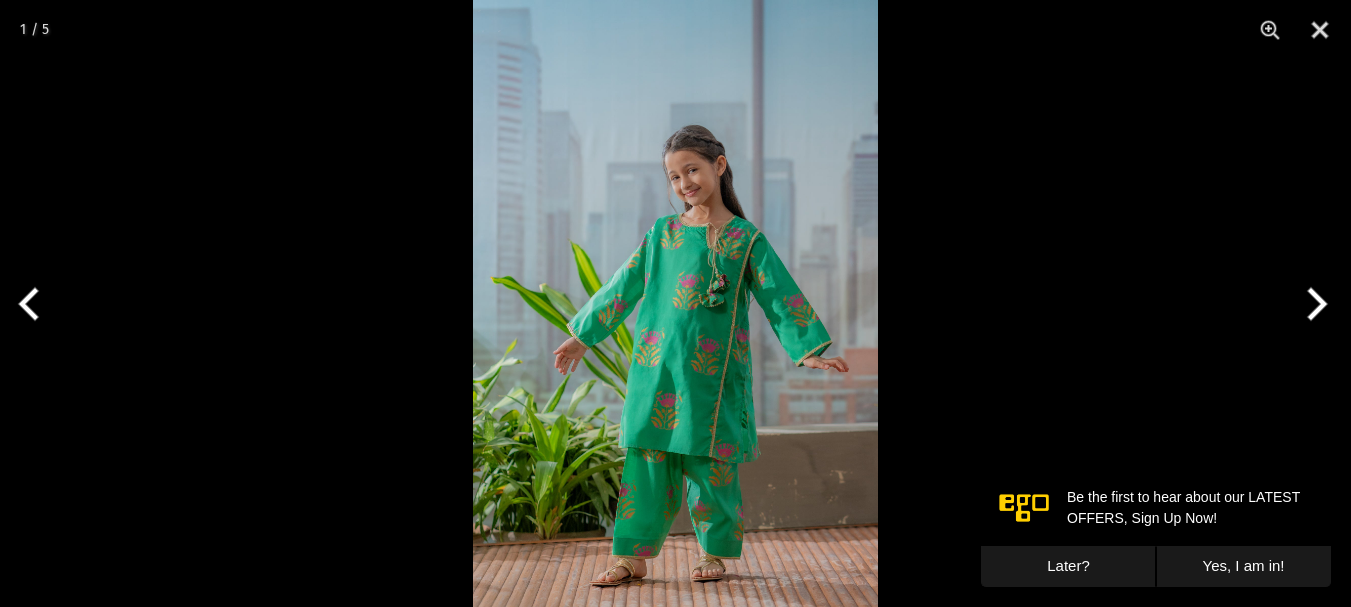 click at bounding box center (675, 303) 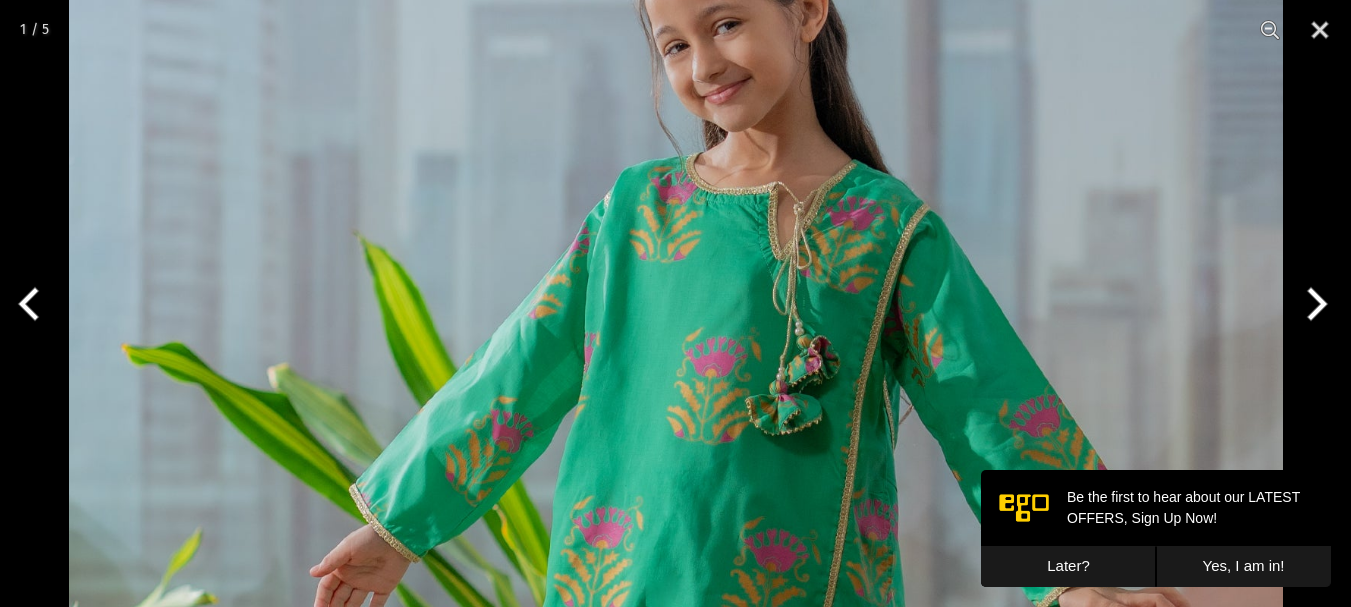 click at bounding box center (1313, 304) 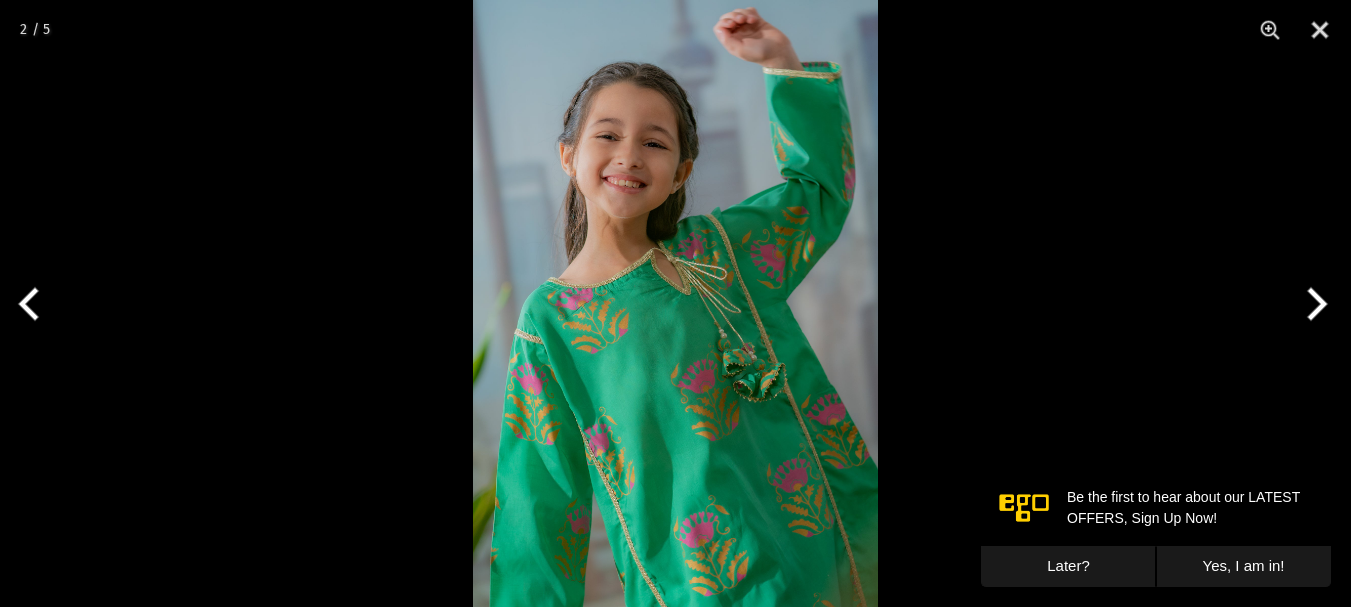 click at bounding box center [1313, 304] 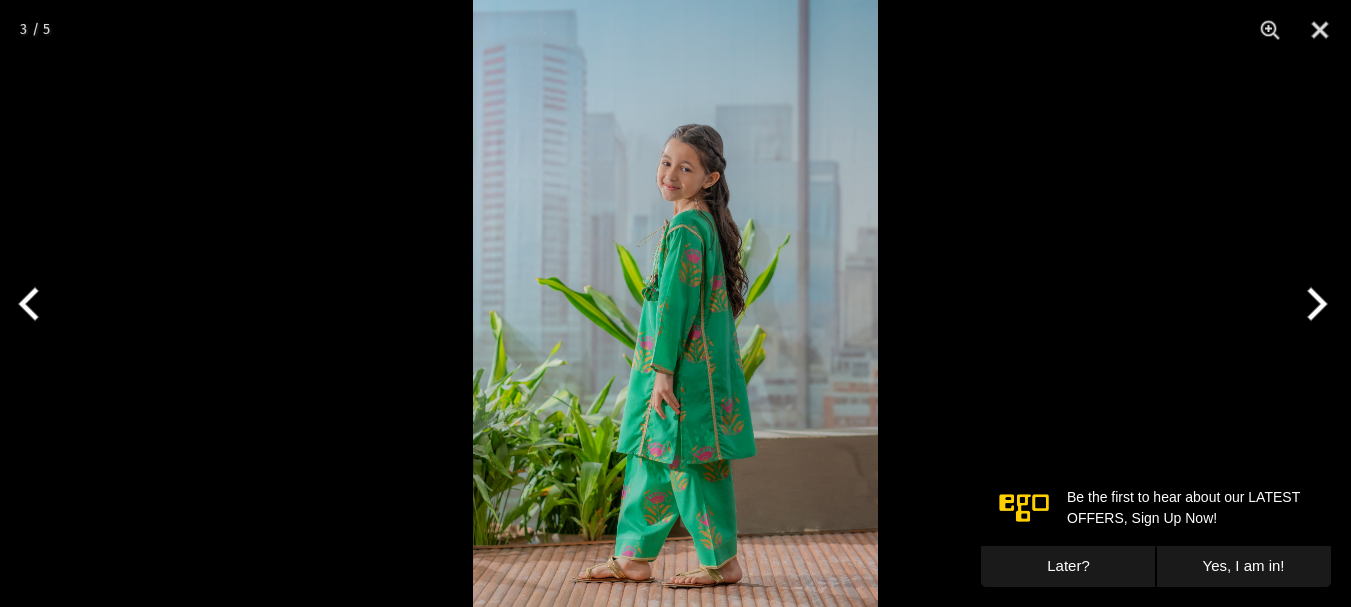 click at bounding box center (1313, 304) 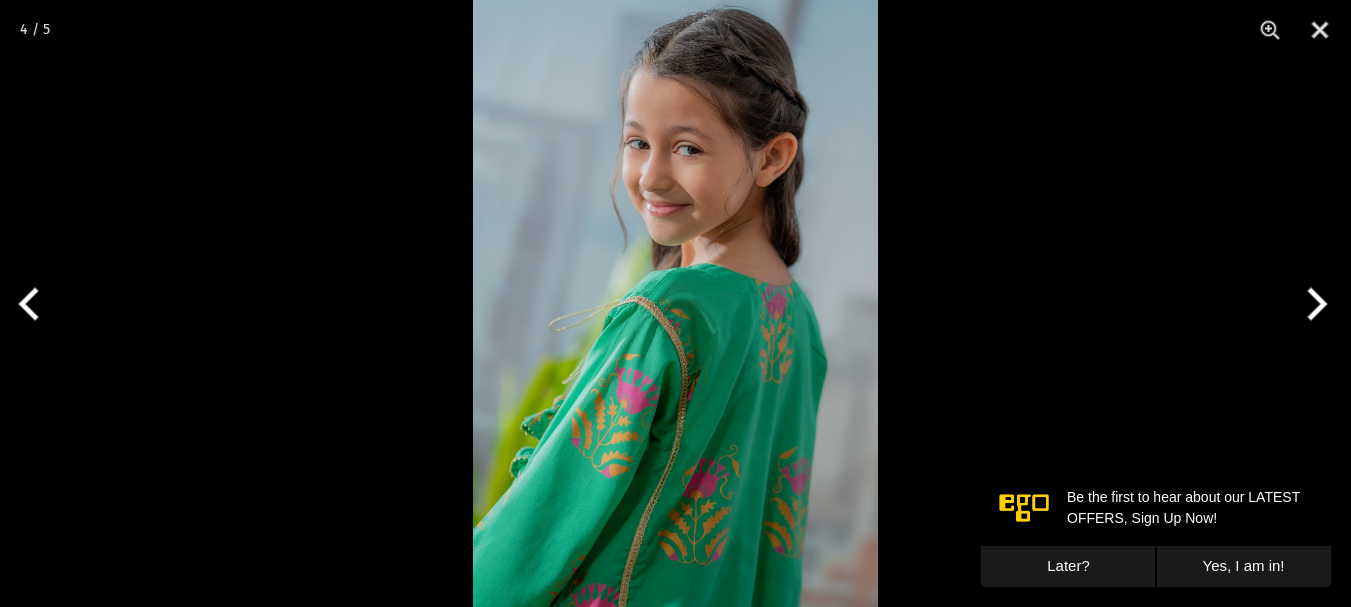 click at bounding box center (1313, 304) 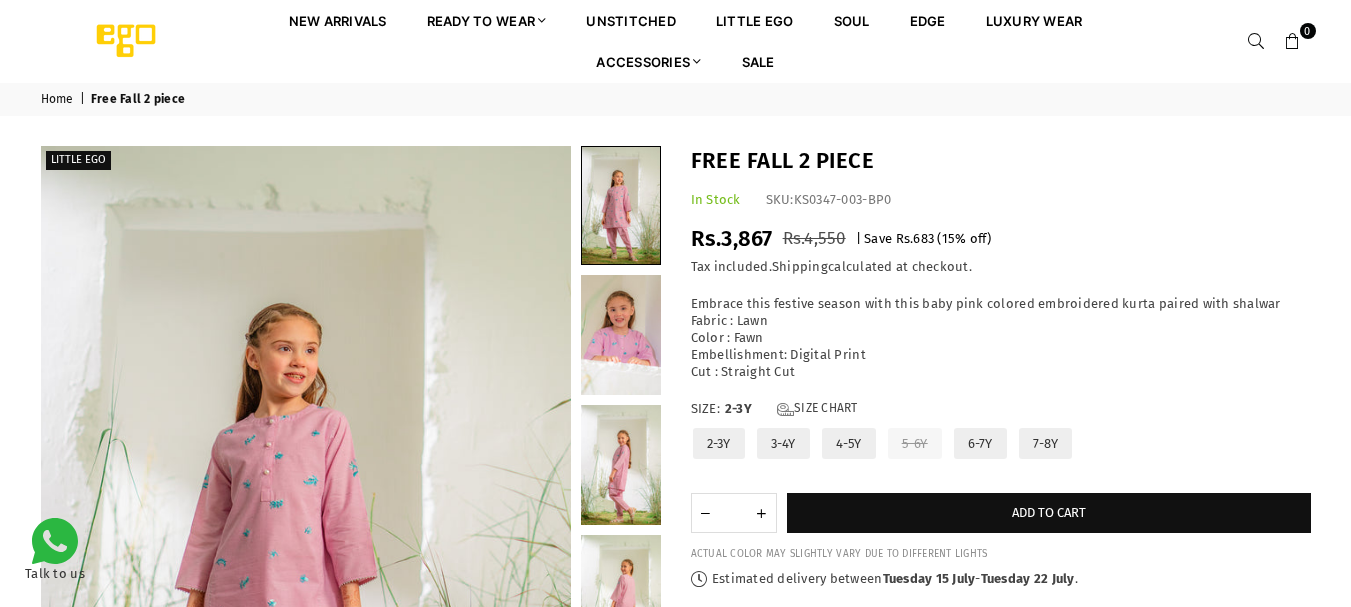 scroll, scrollTop: 0, scrollLeft: 0, axis: both 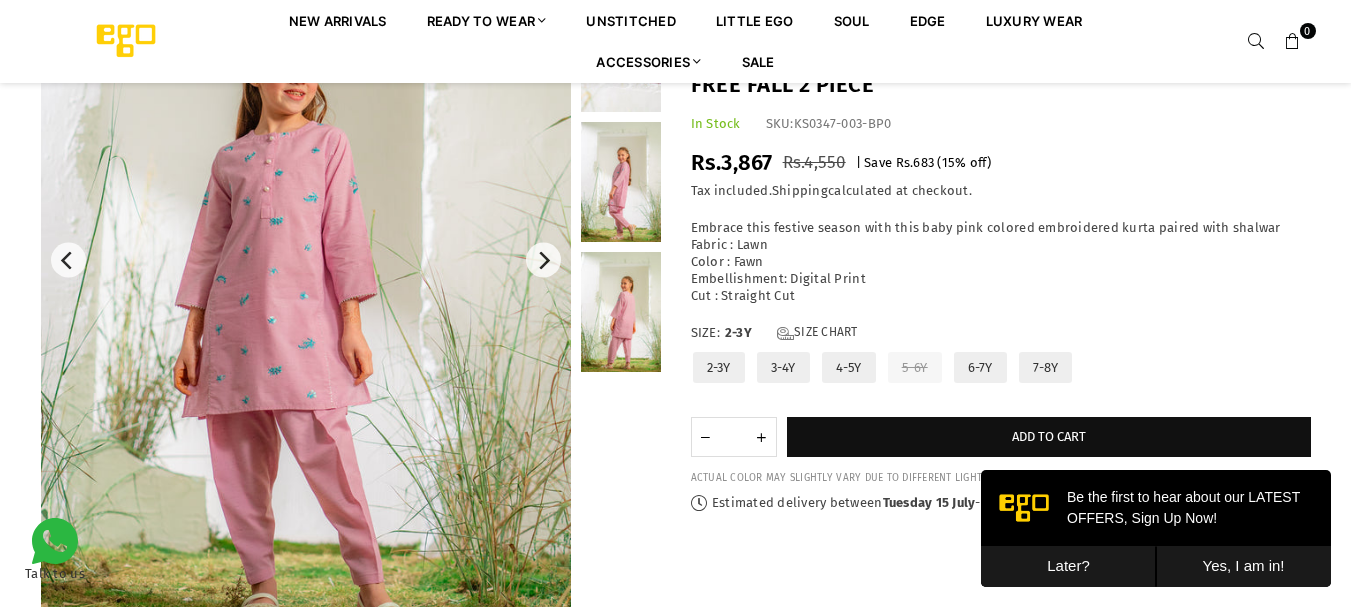 click at bounding box center [306, 260] 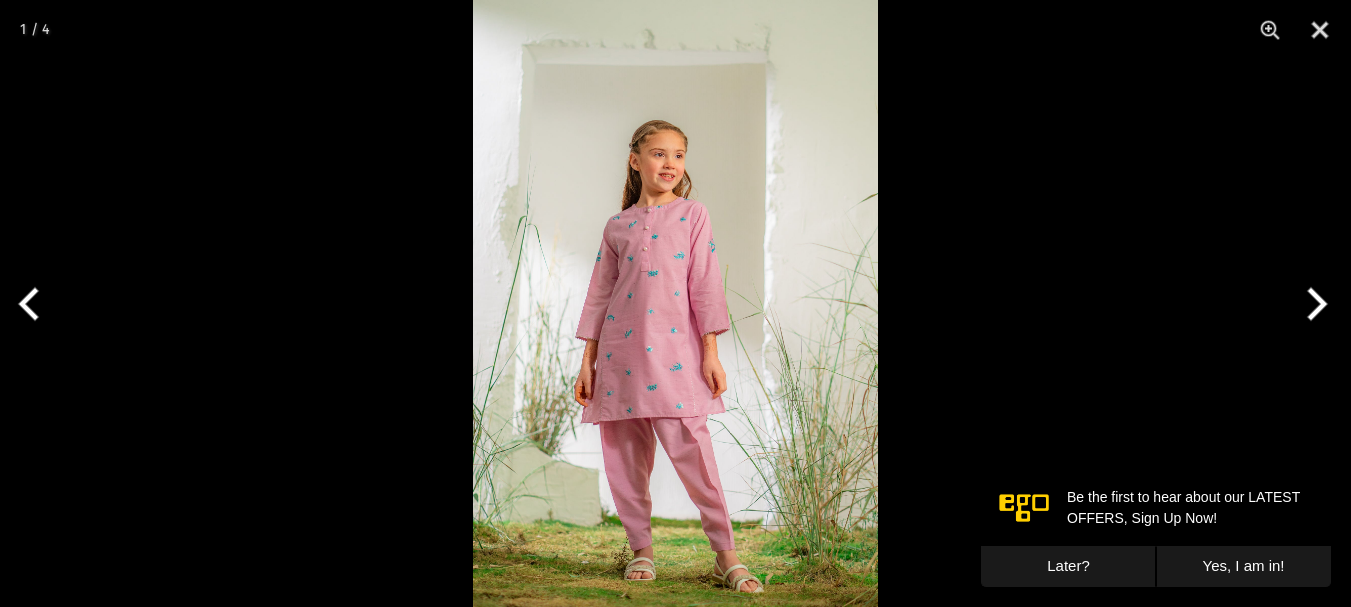 click at bounding box center (675, 303) 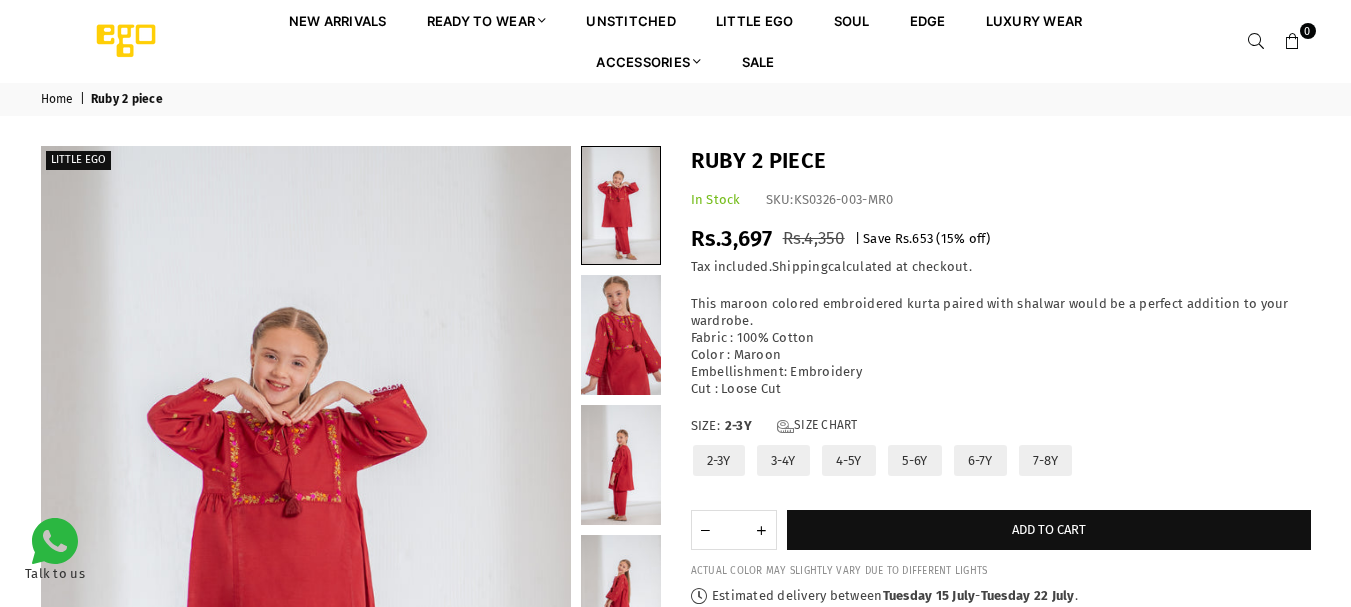 scroll, scrollTop: 0, scrollLeft: 0, axis: both 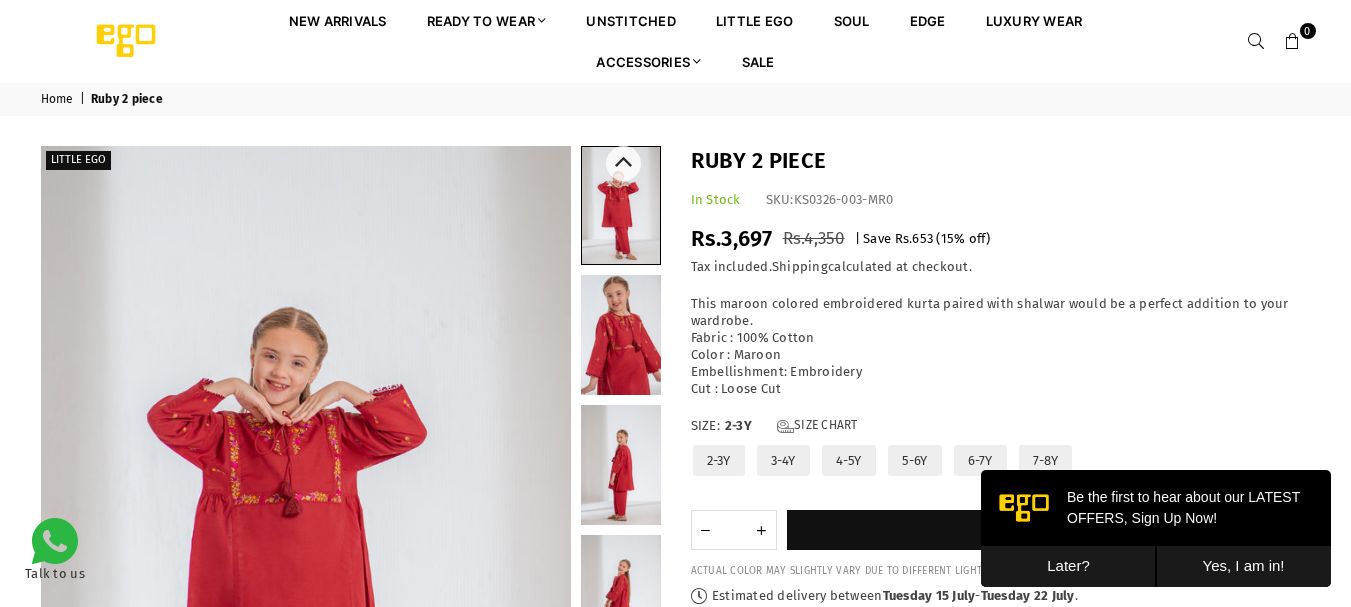 click at bounding box center (621, 335) 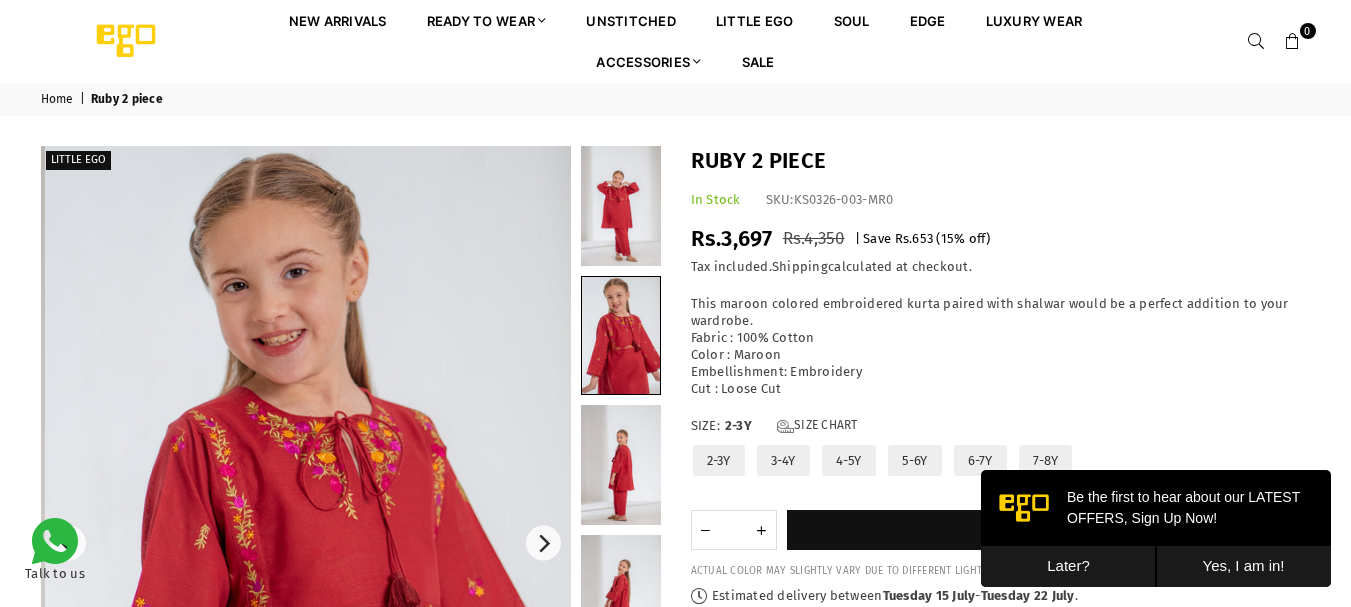 click at bounding box center (309, 543) 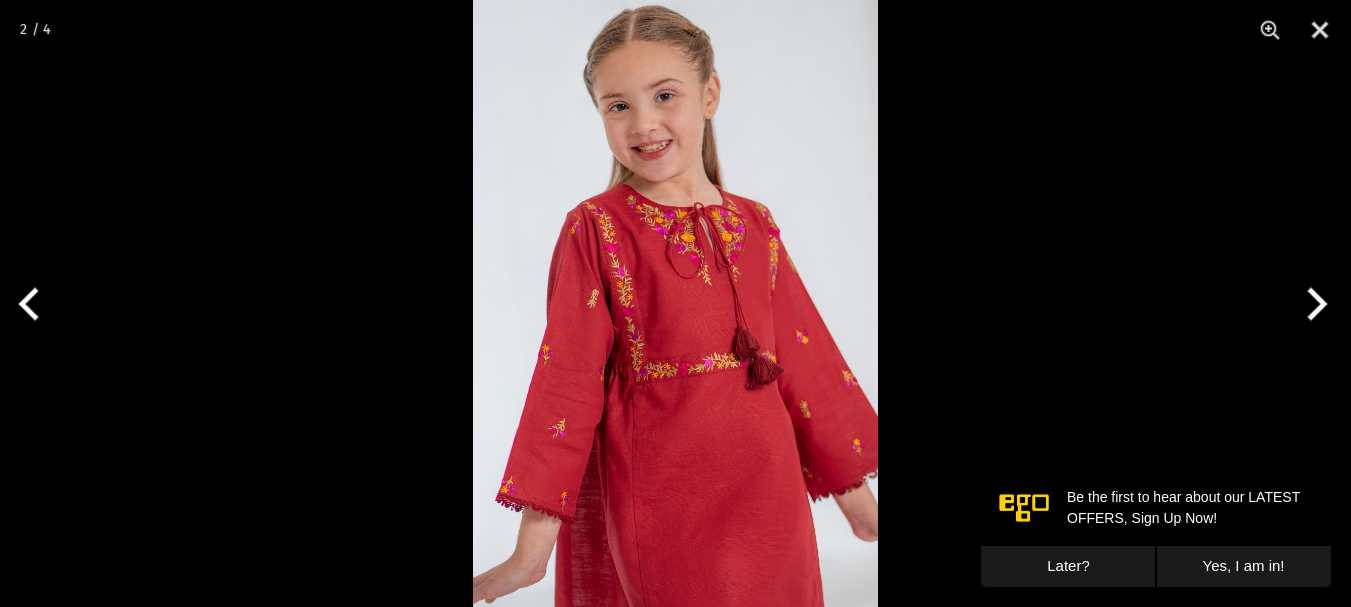 click at bounding box center (675, 303) 